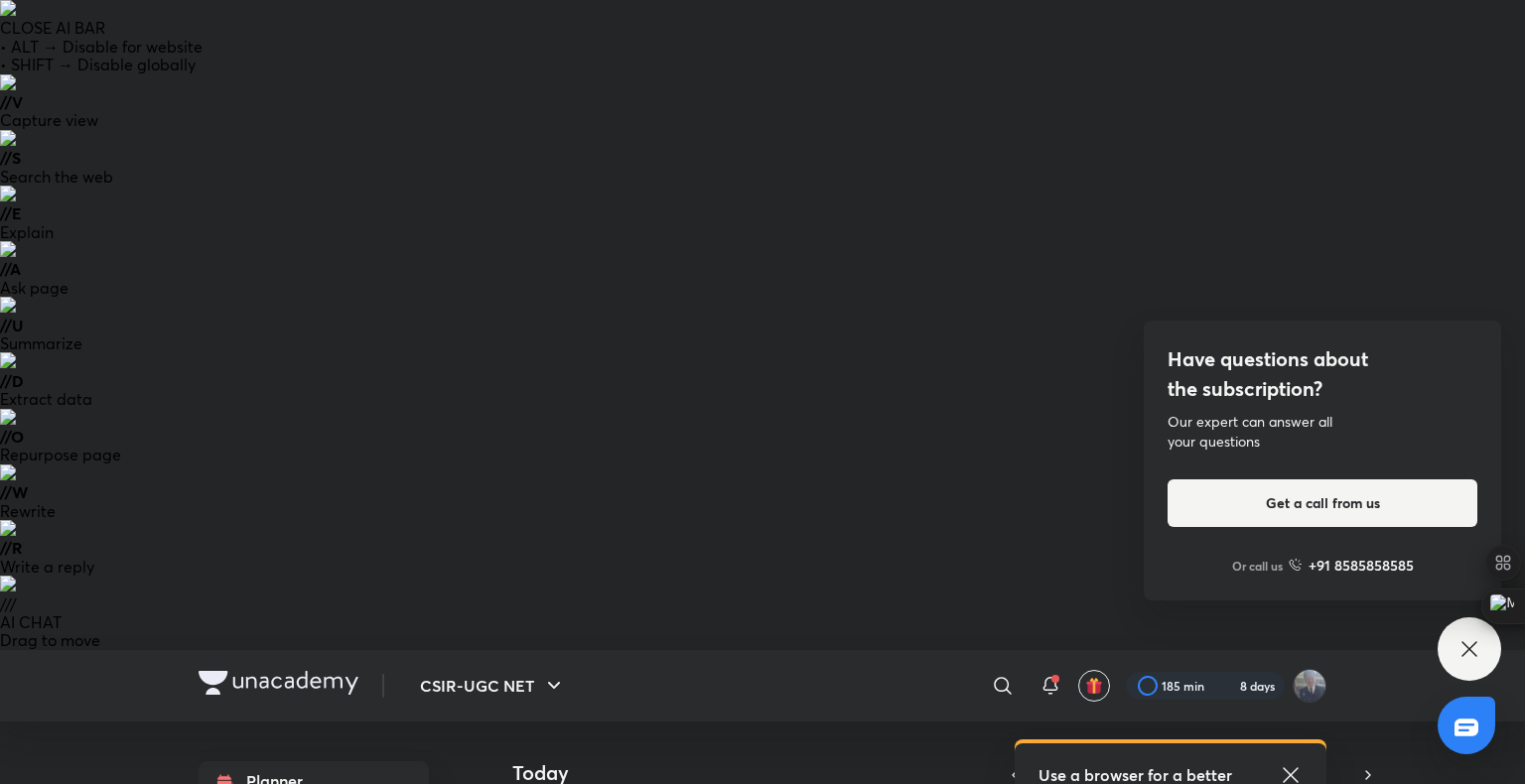 scroll, scrollTop: 0, scrollLeft: 0, axis: both 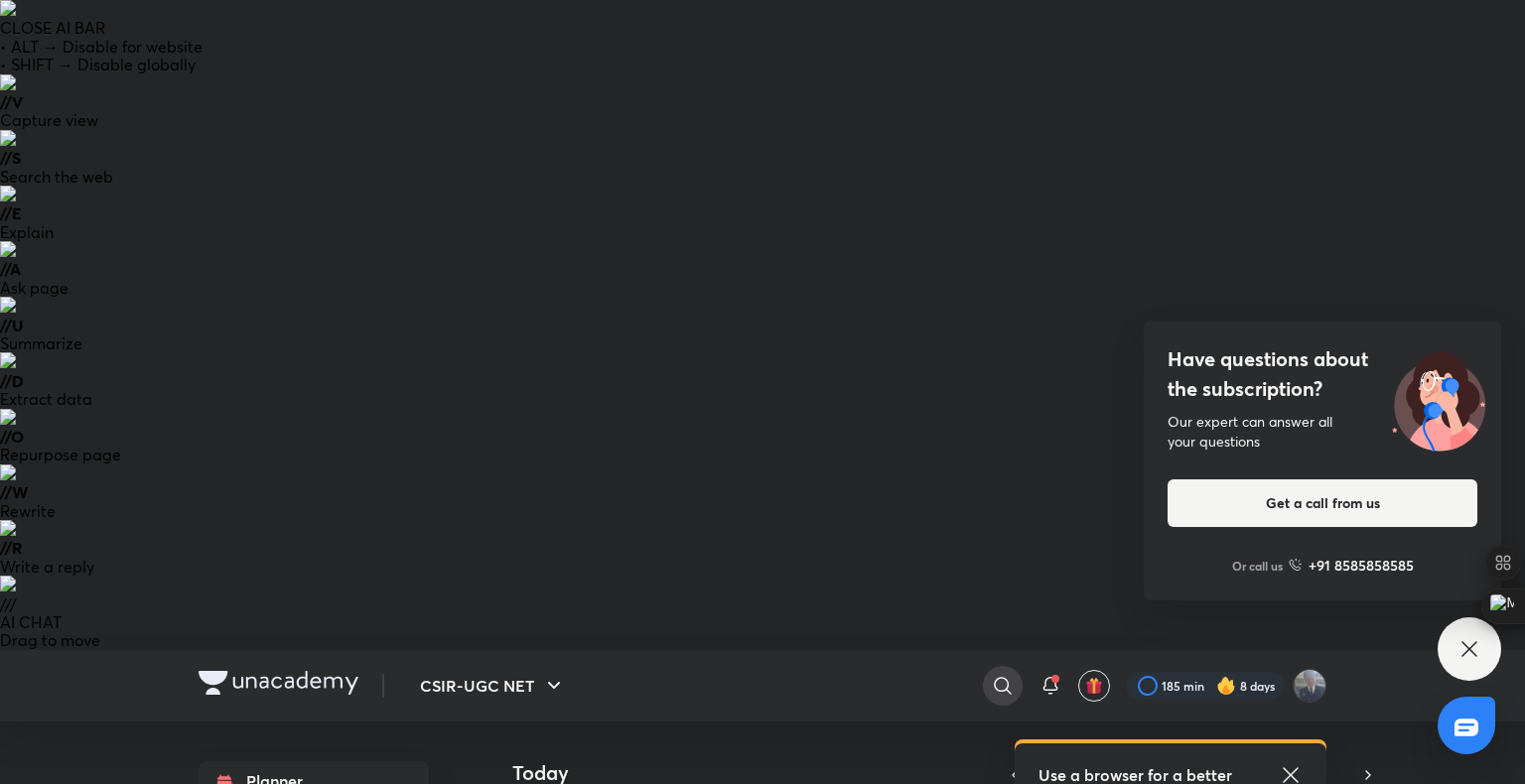 click 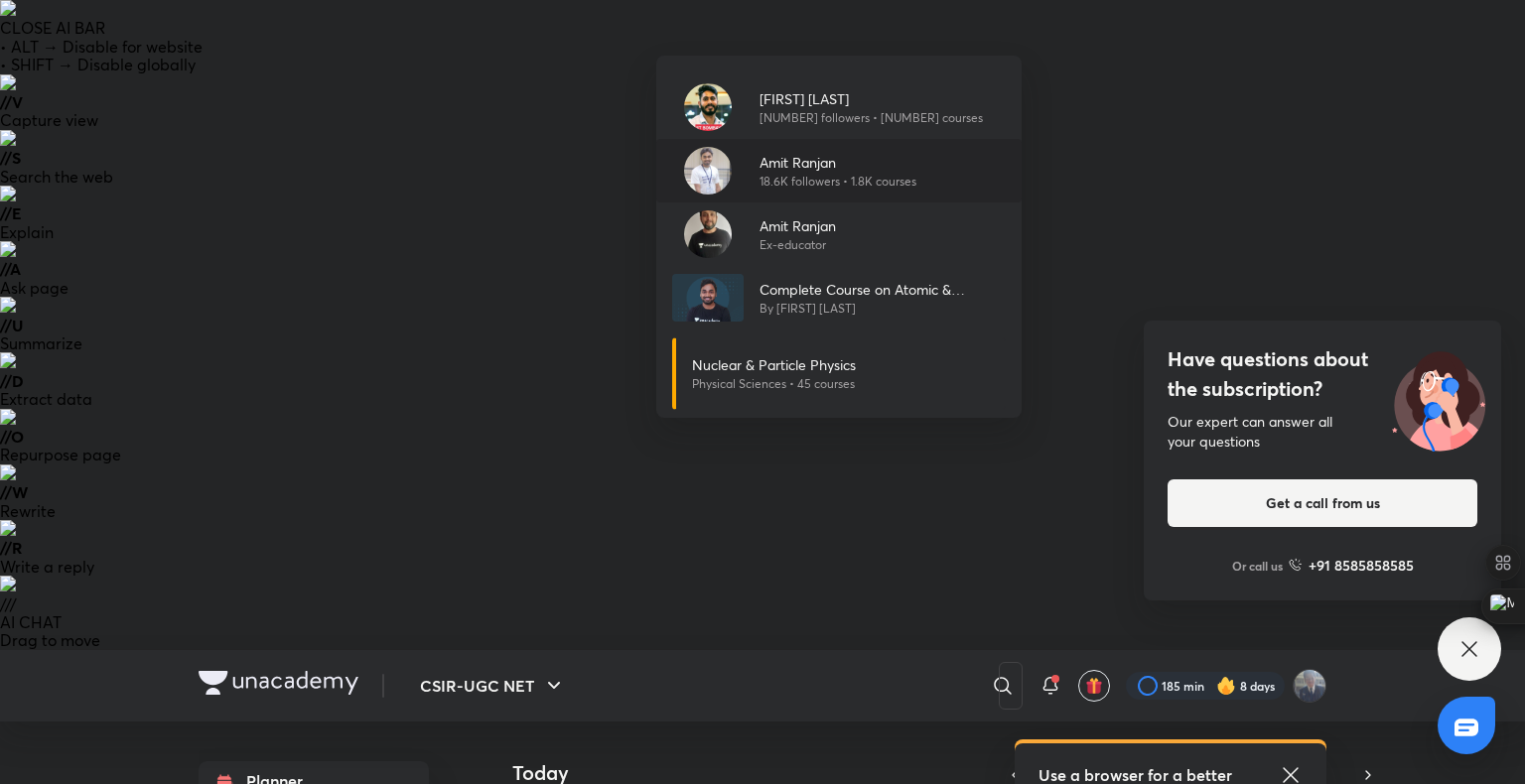 click on "Amit Ranjan" at bounding box center [838, 162] 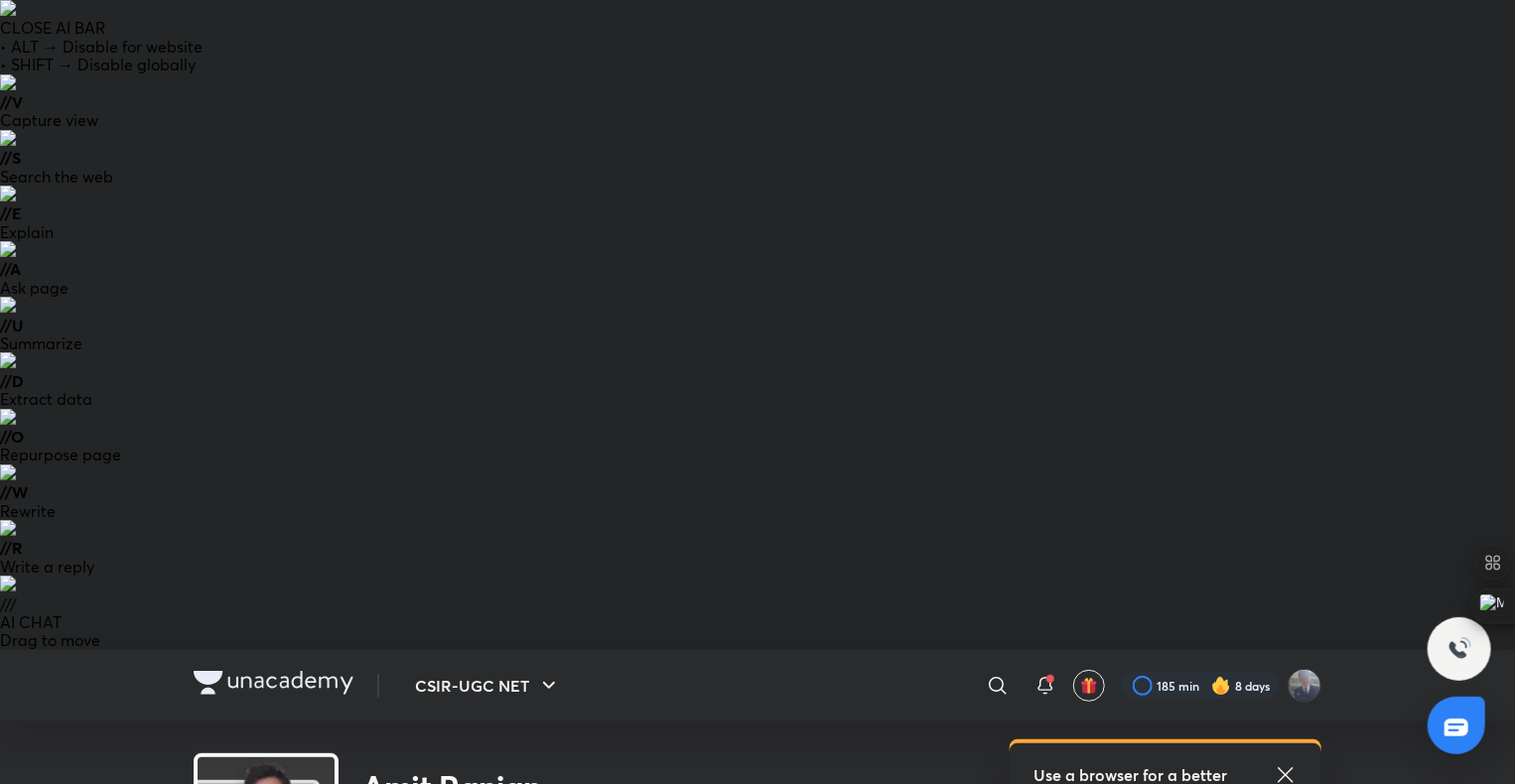 scroll, scrollTop: 0, scrollLeft: 0, axis: both 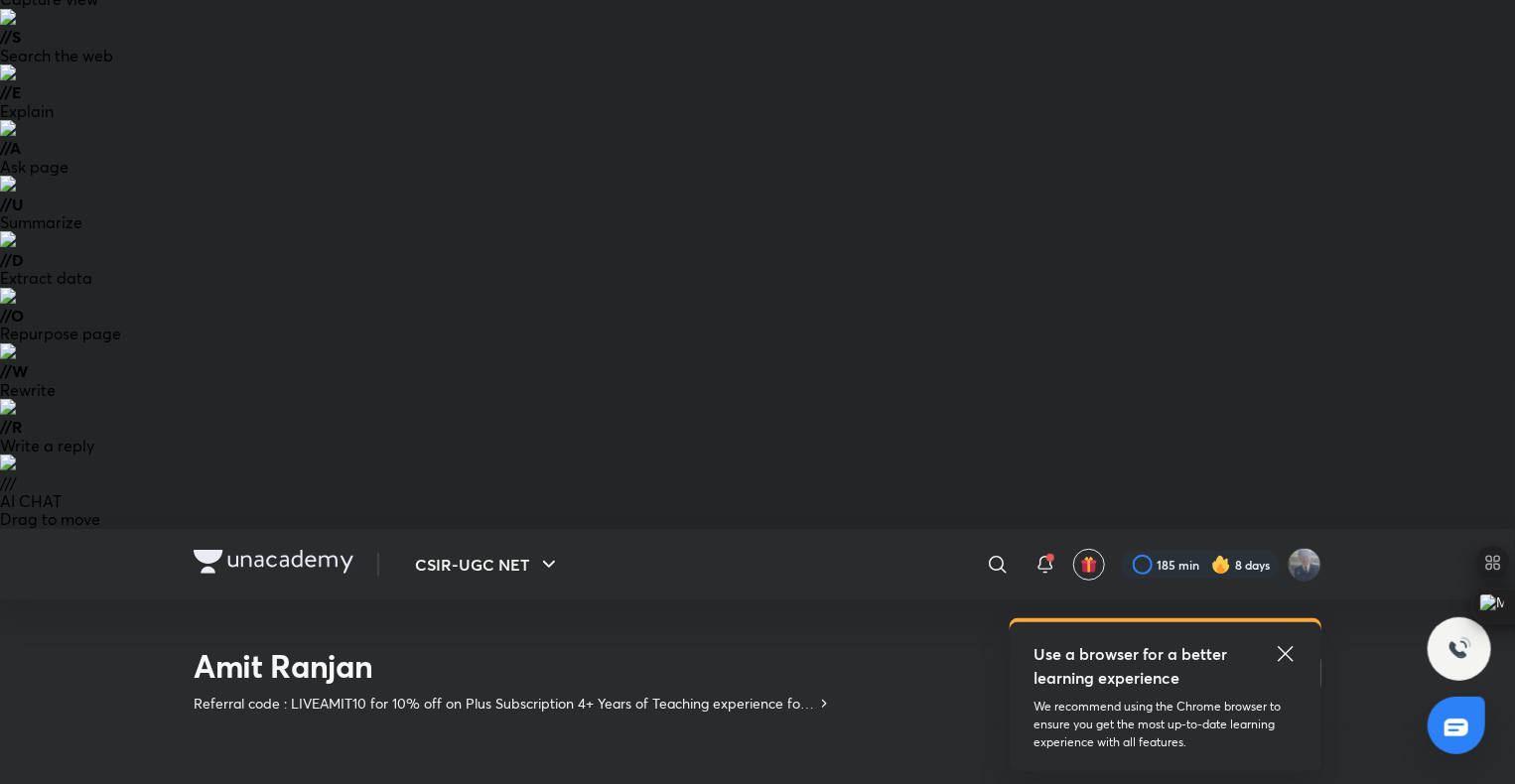 click on "Complete Course on Atomic & Molecular Physics - CSIR Dec 2025" at bounding box center (615, 1151) 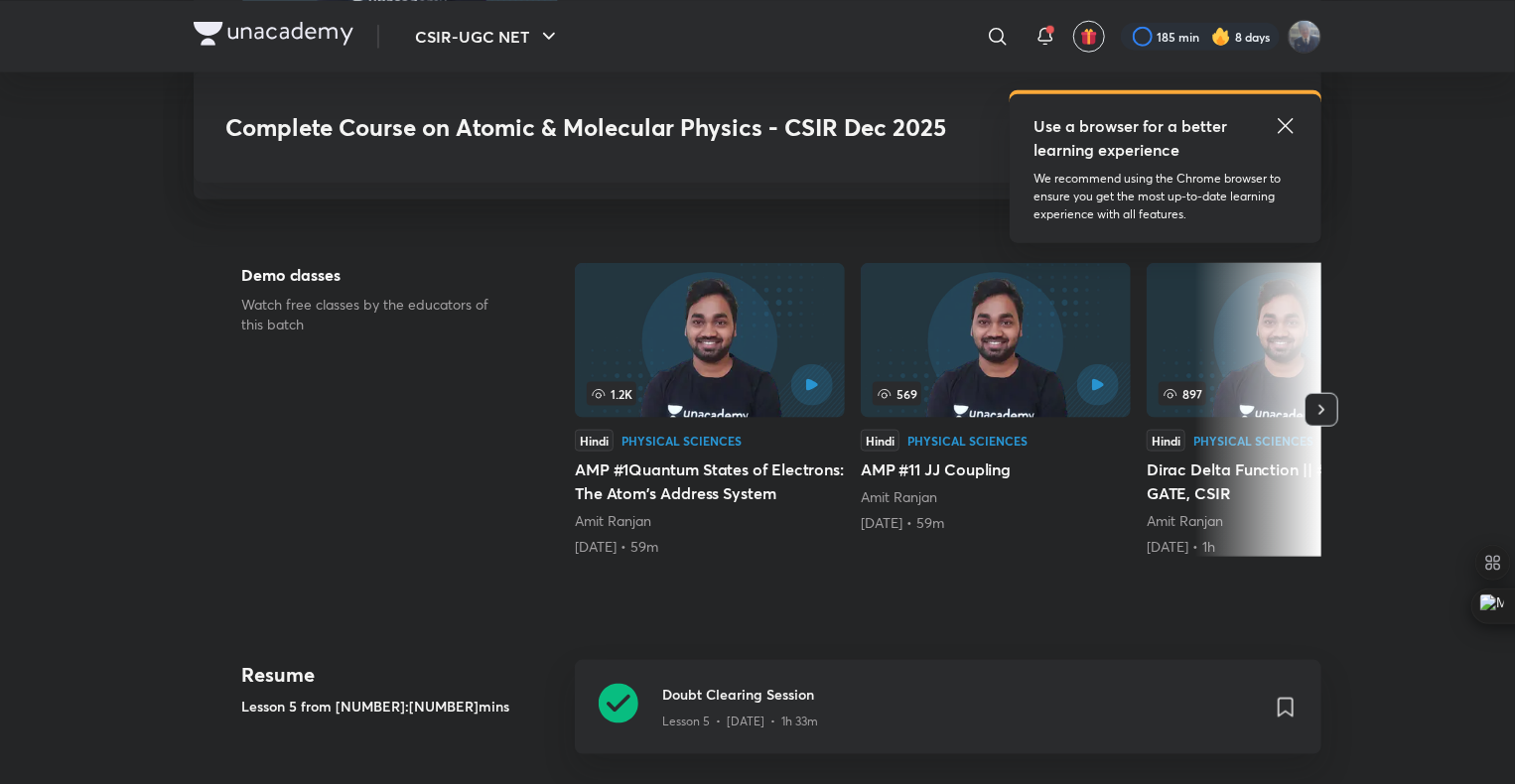 scroll, scrollTop: 1032, scrollLeft: 0, axis: vertical 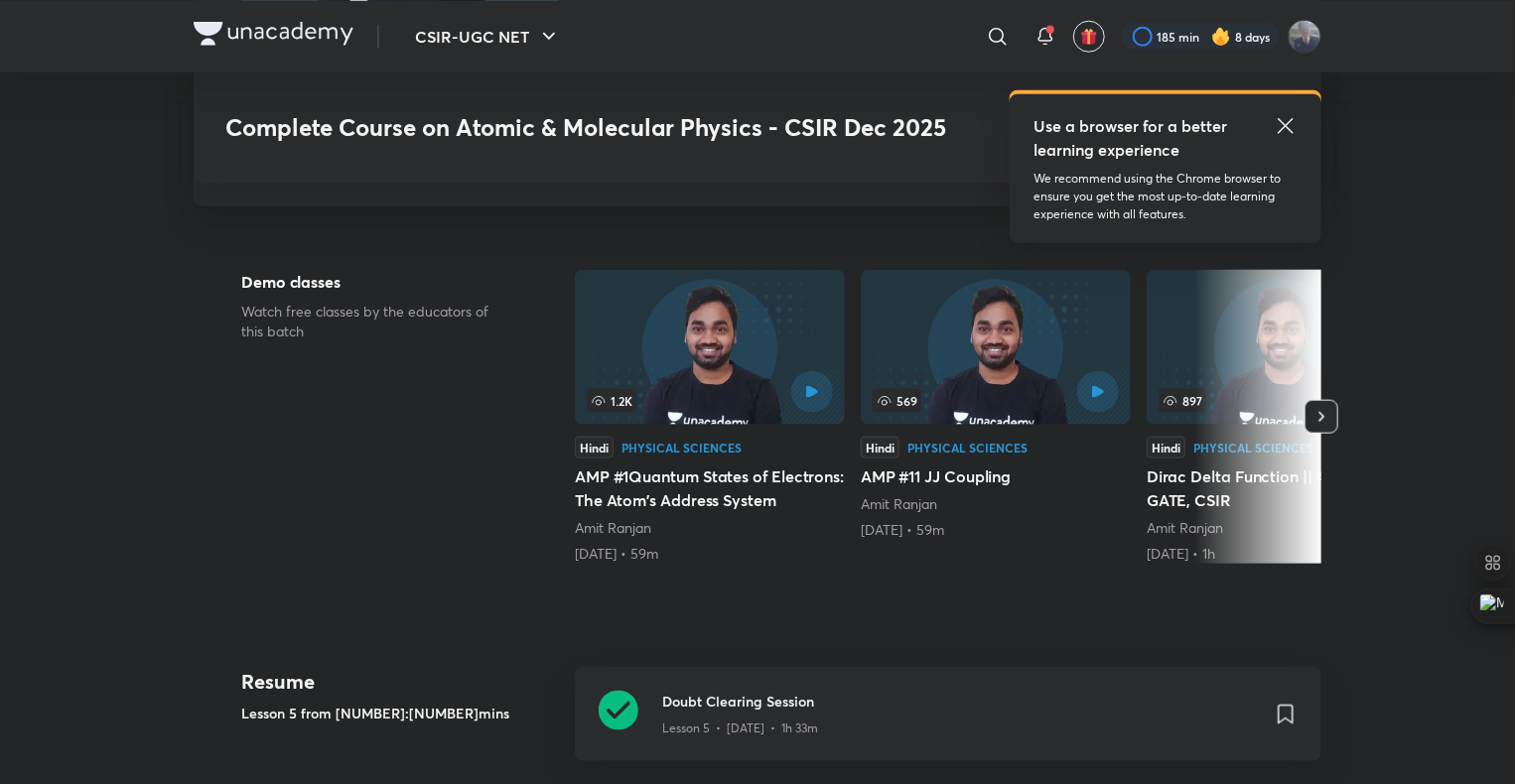 click 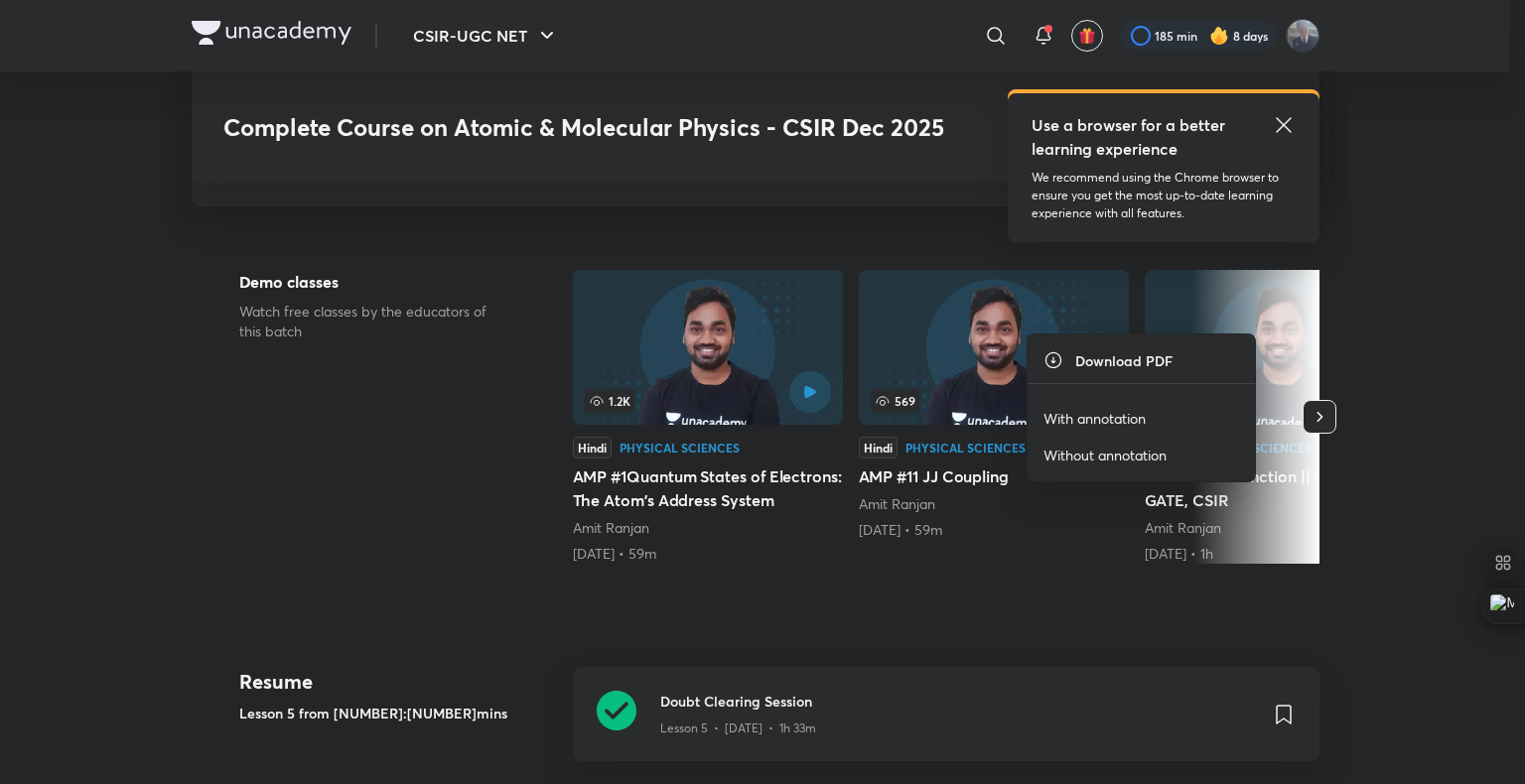 click on "With annotation" at bounding box center (1141, 418) 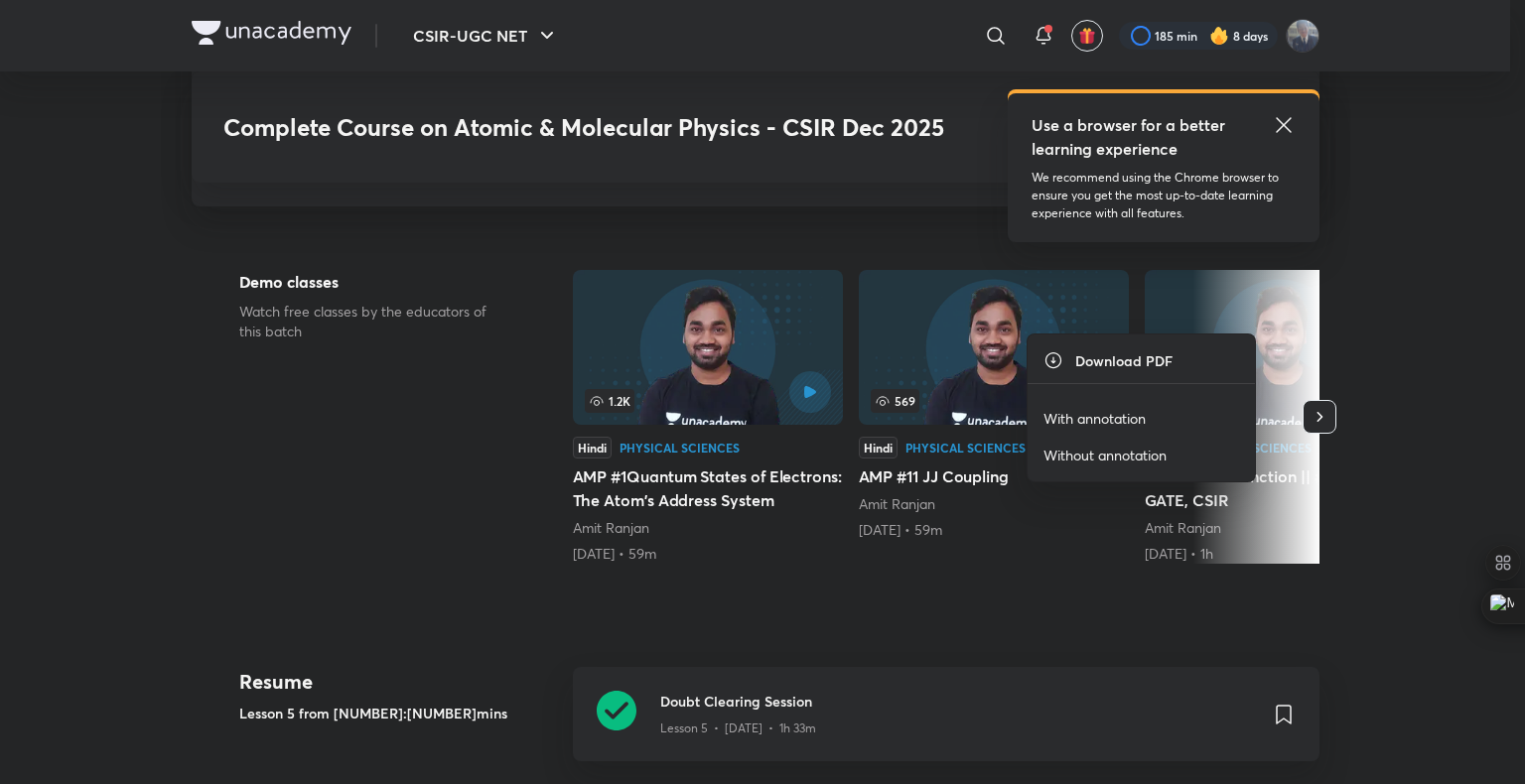 click on "With annotation" at bounding box center [1094, 418] 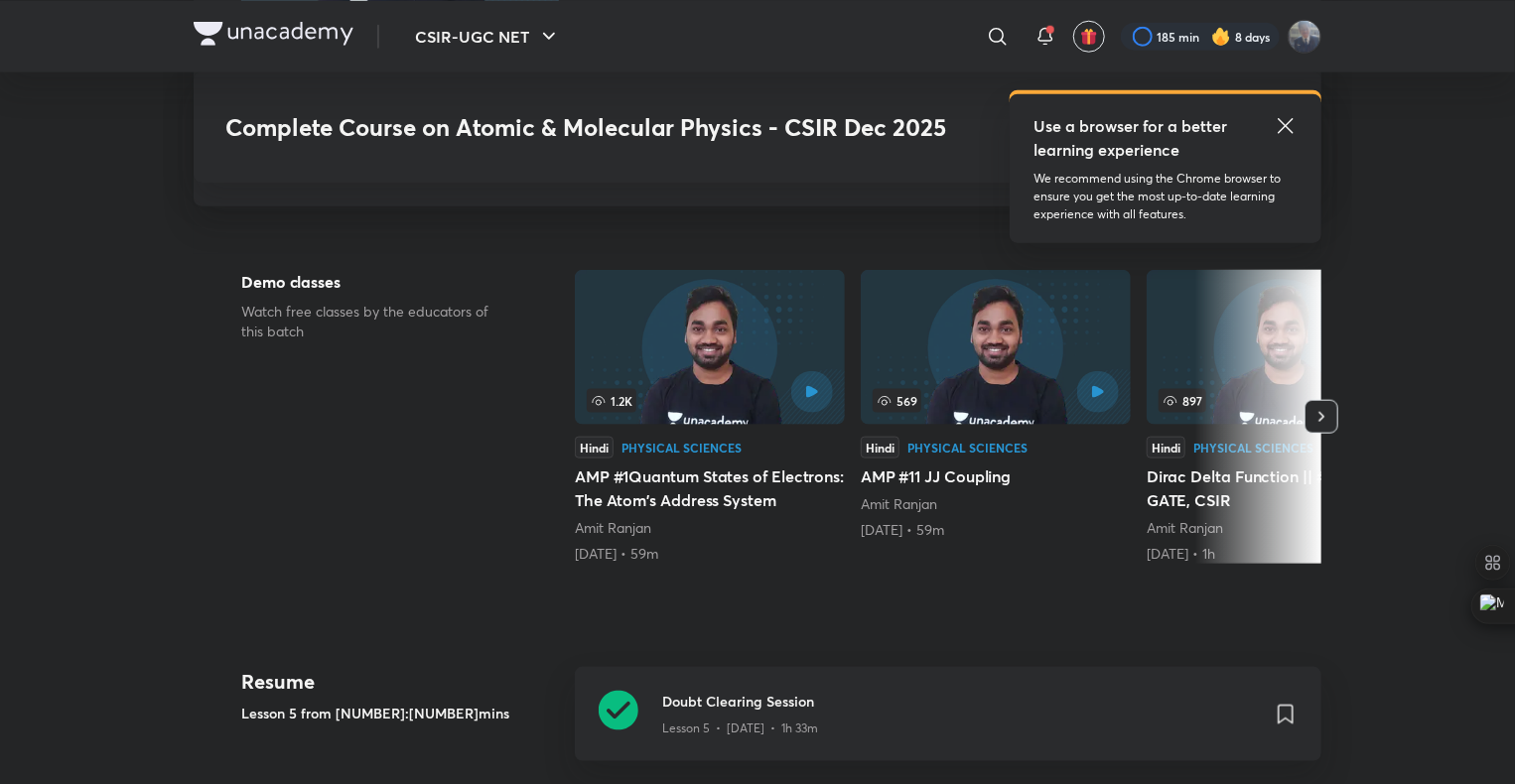 click on ""Quantum Dwellings" – Quantum states of electrons in atoms" at bounding box center (940, 926) 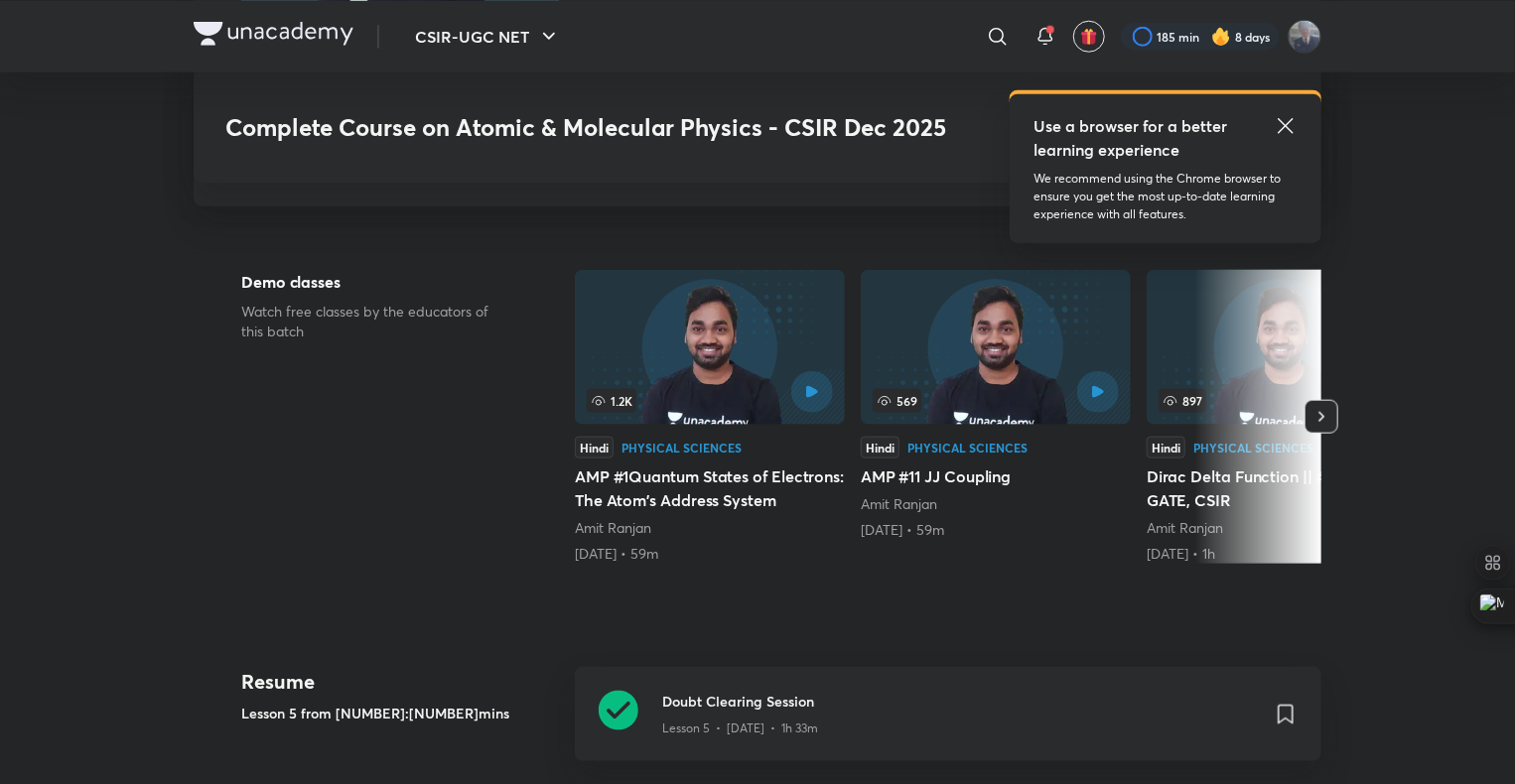 scroll, scrollTop: 0, scrollLeft: 0, axis: both 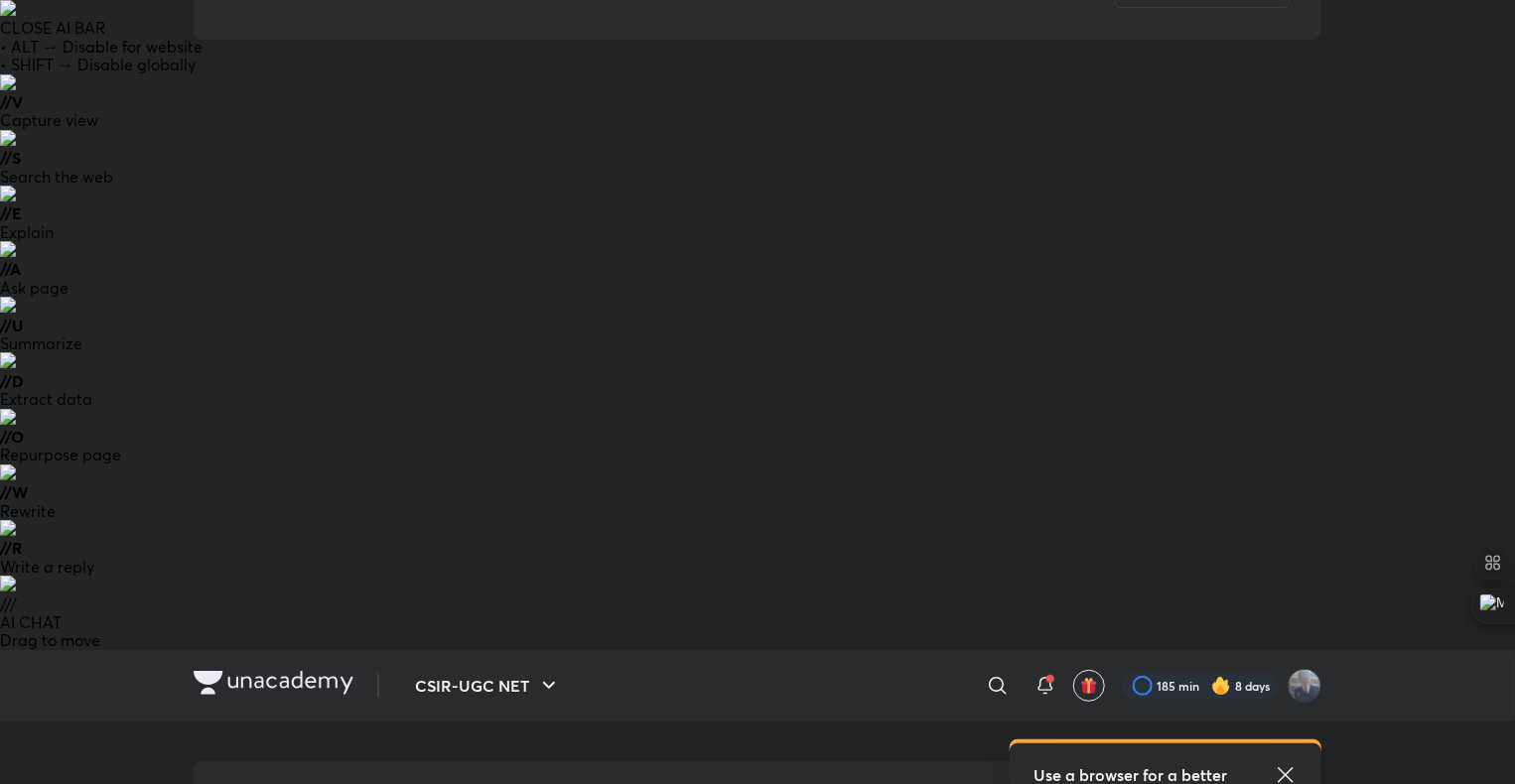 click at bounding box center [257, 809] 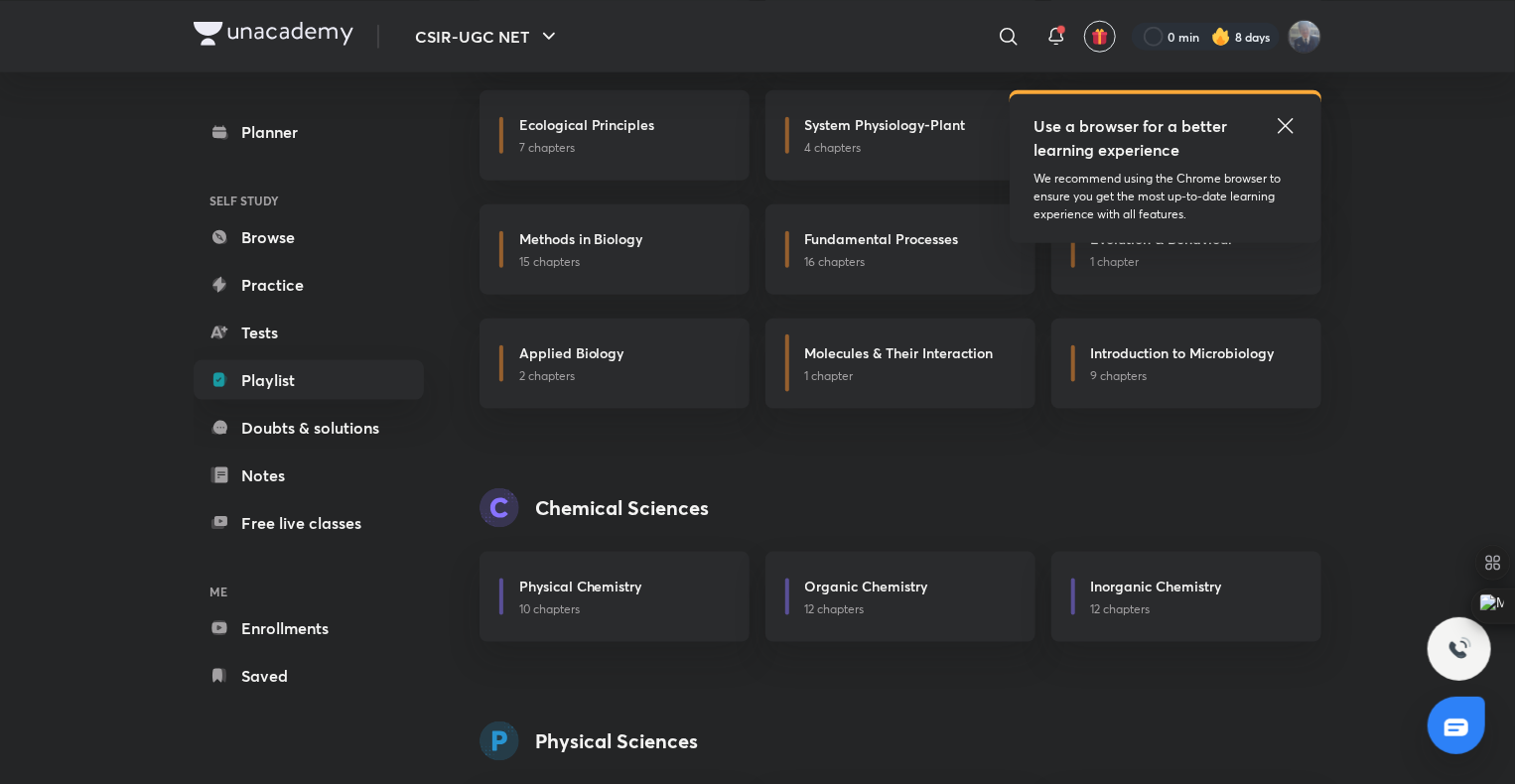 scroll, scrollTop: 0, scrollLeft: 0, axis: both 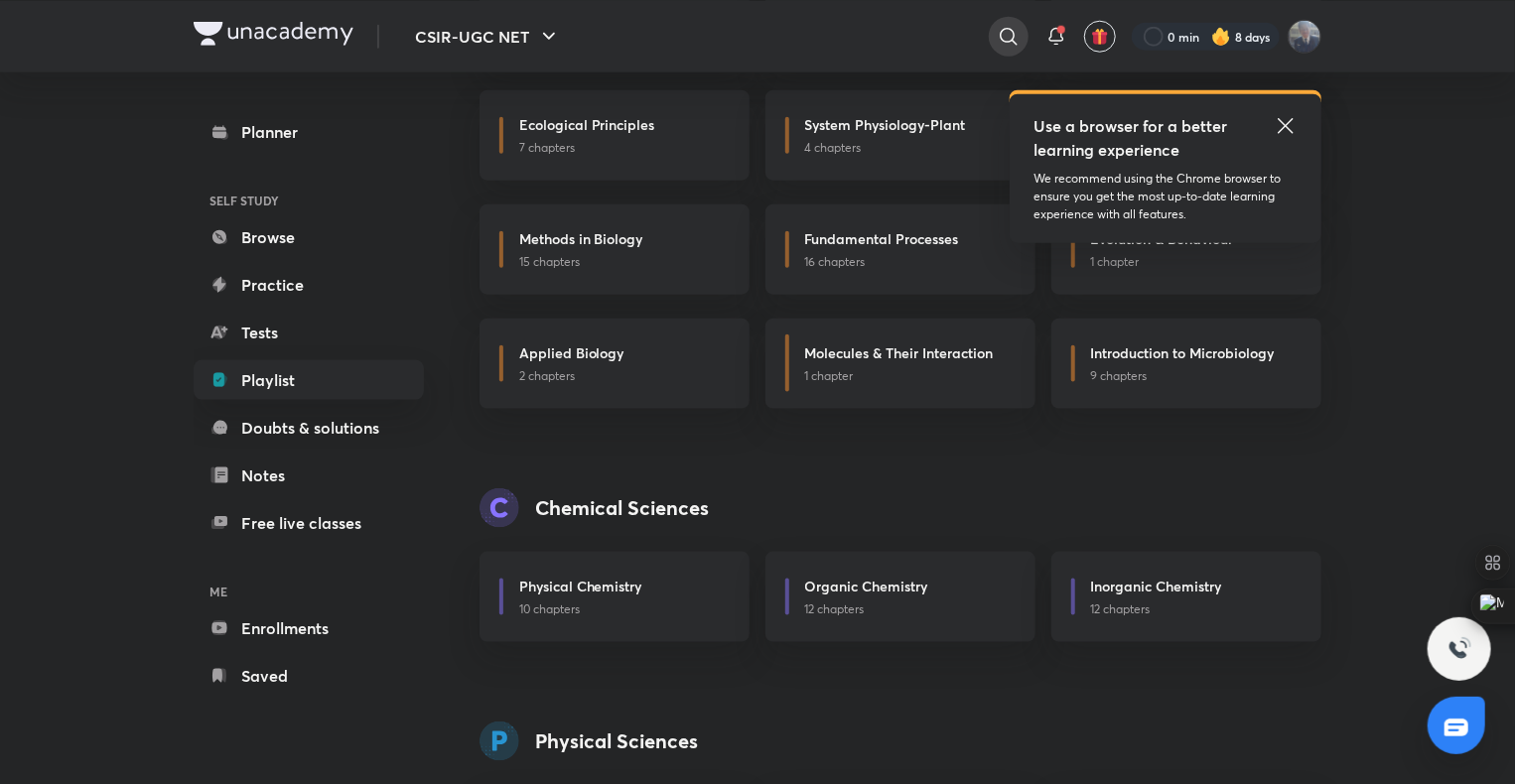 click 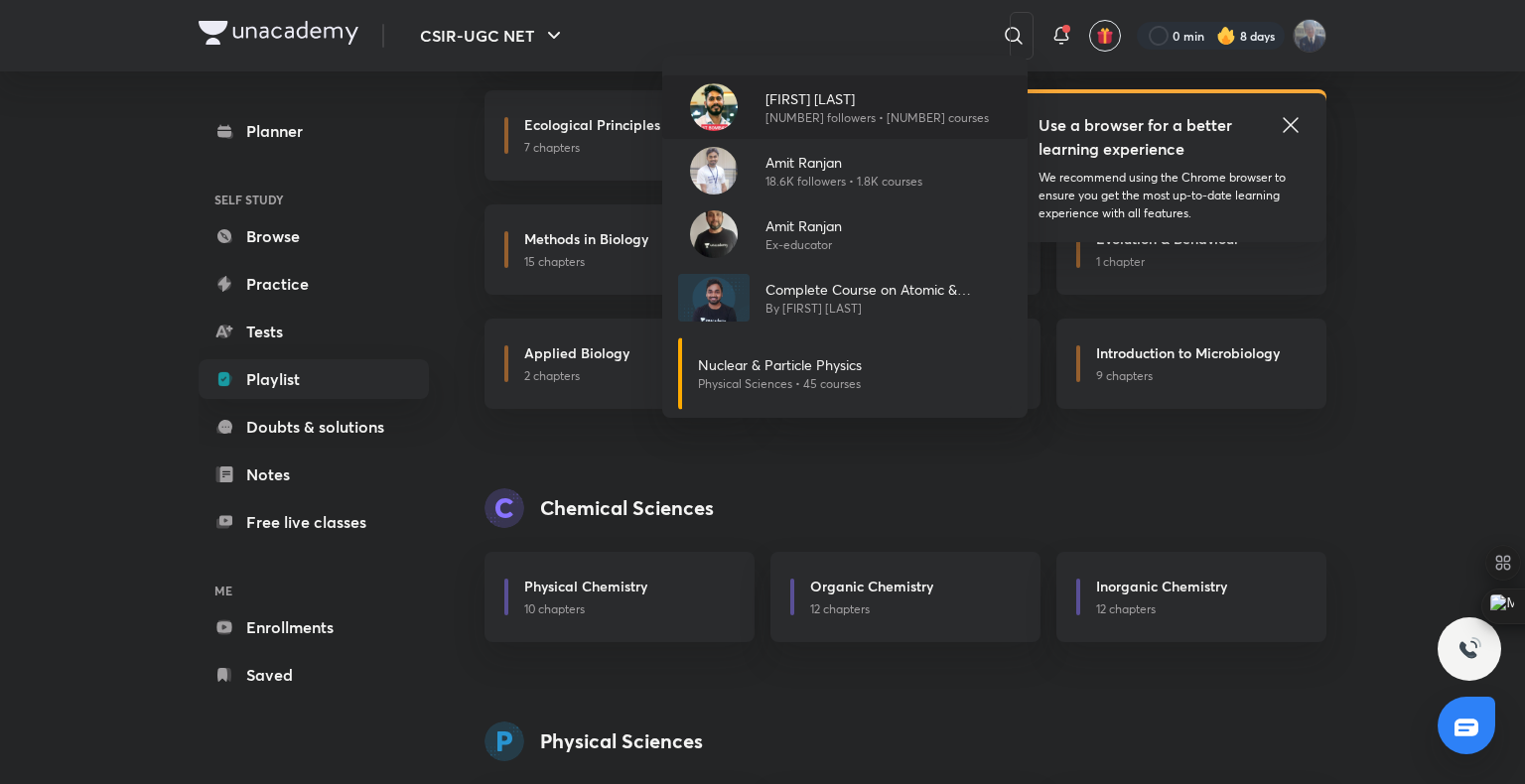click on "[NUMBER] followers • [NUMBER] courses" at bounding box center (877, 118) 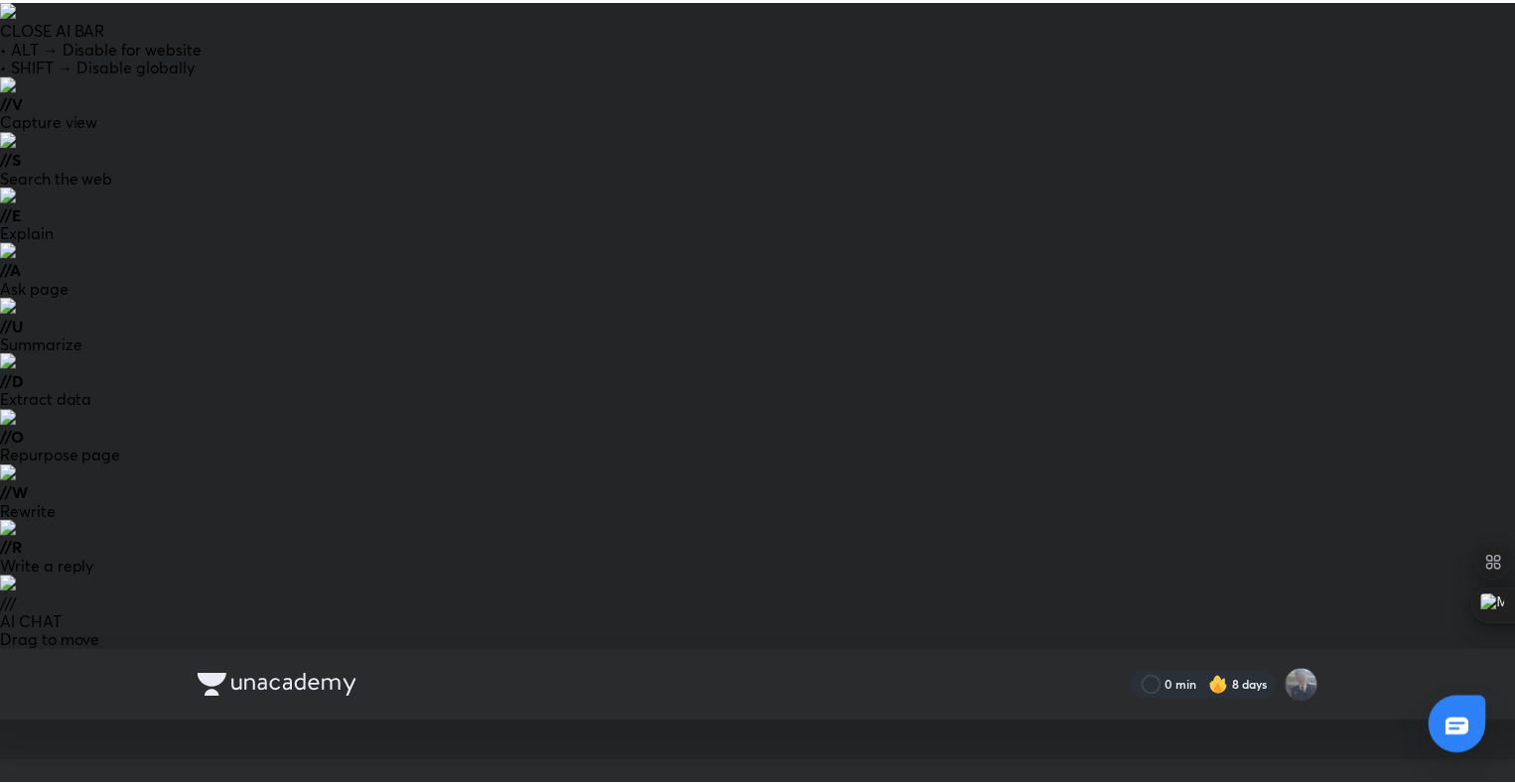 scroll, scrollTop: 0, scrollLeft: 0, axis: both 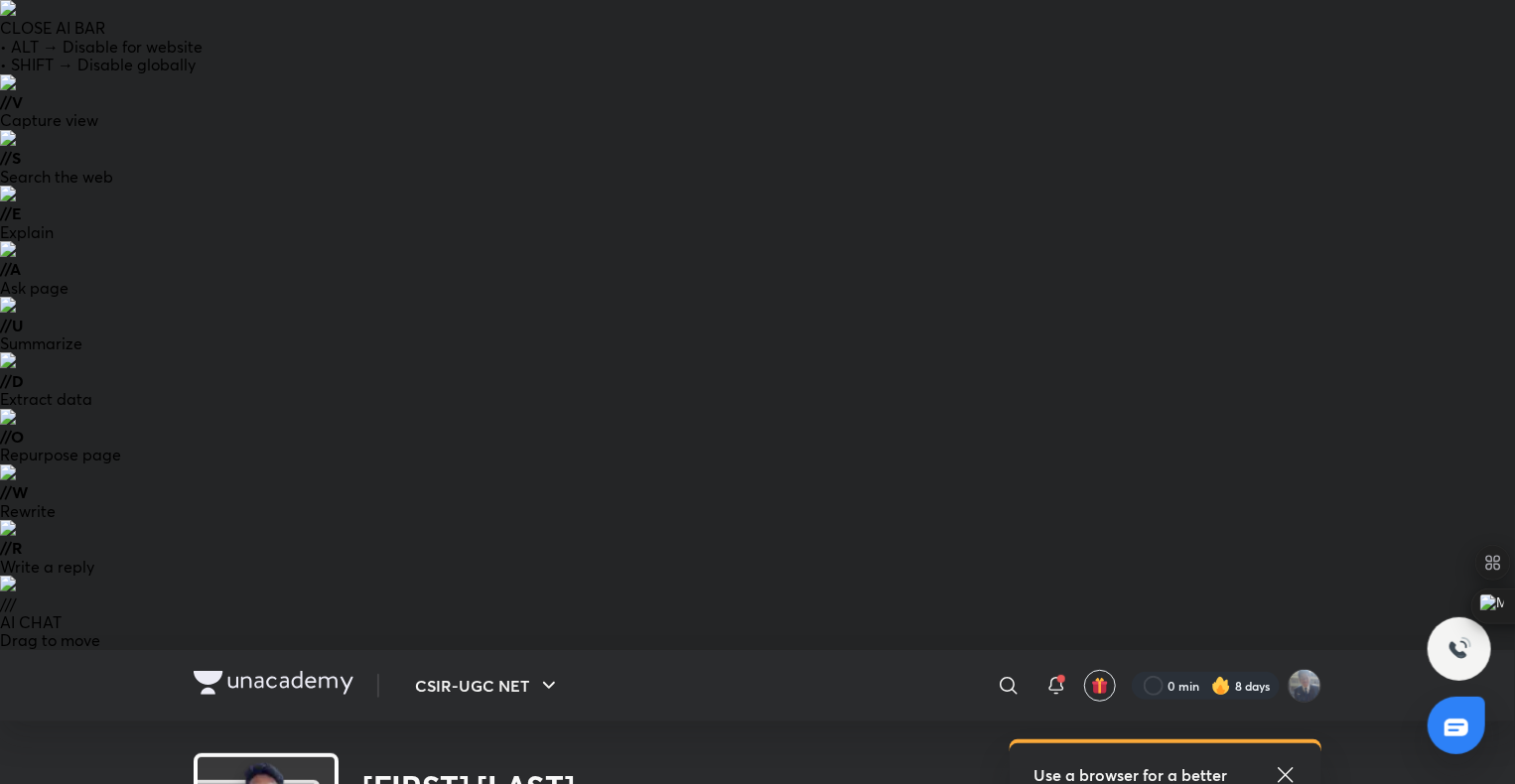 click on "Courses" at bounding box center [294, 978] 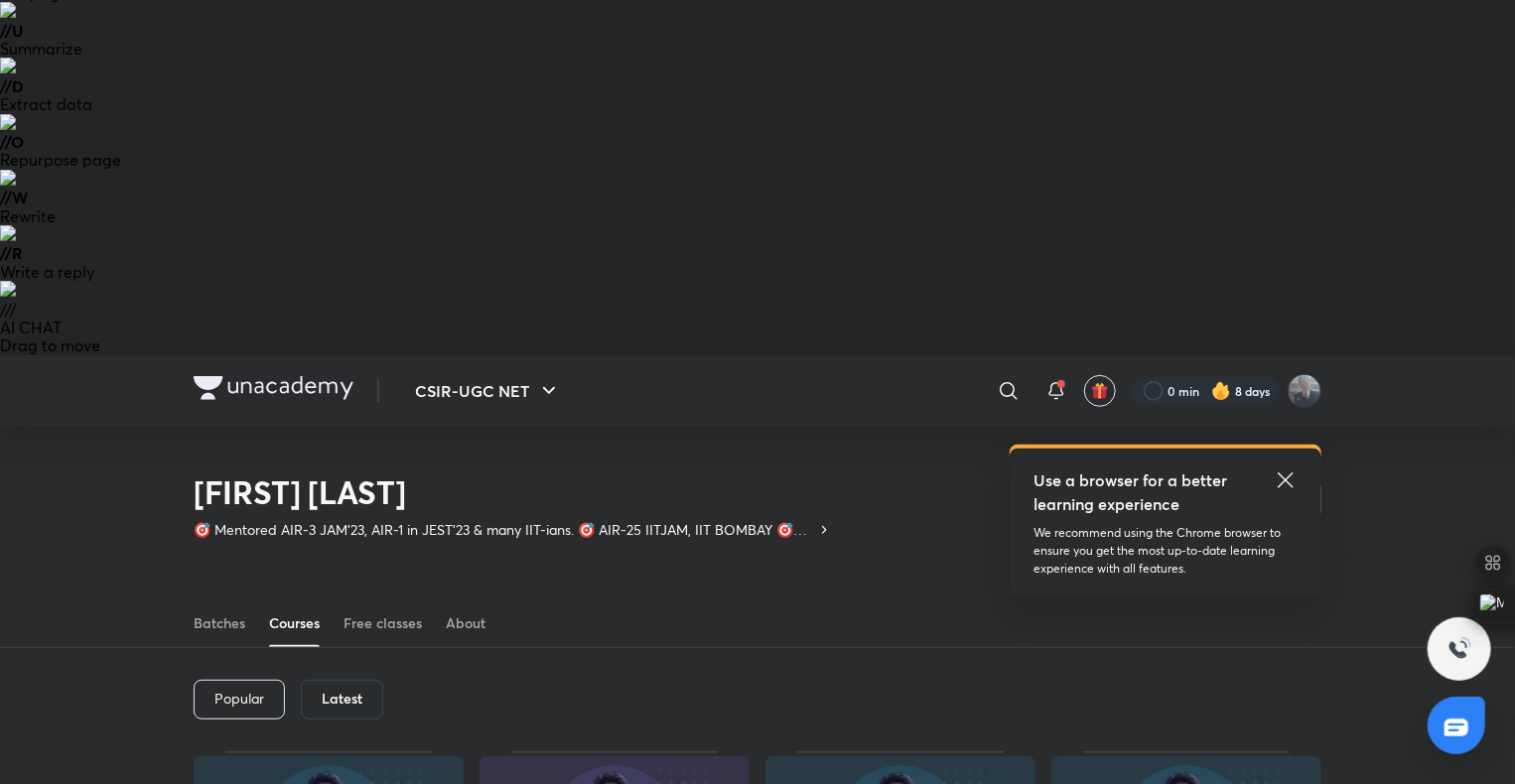 scroll, scrollTop: 296, scrollLeft: 0, axis: vertical 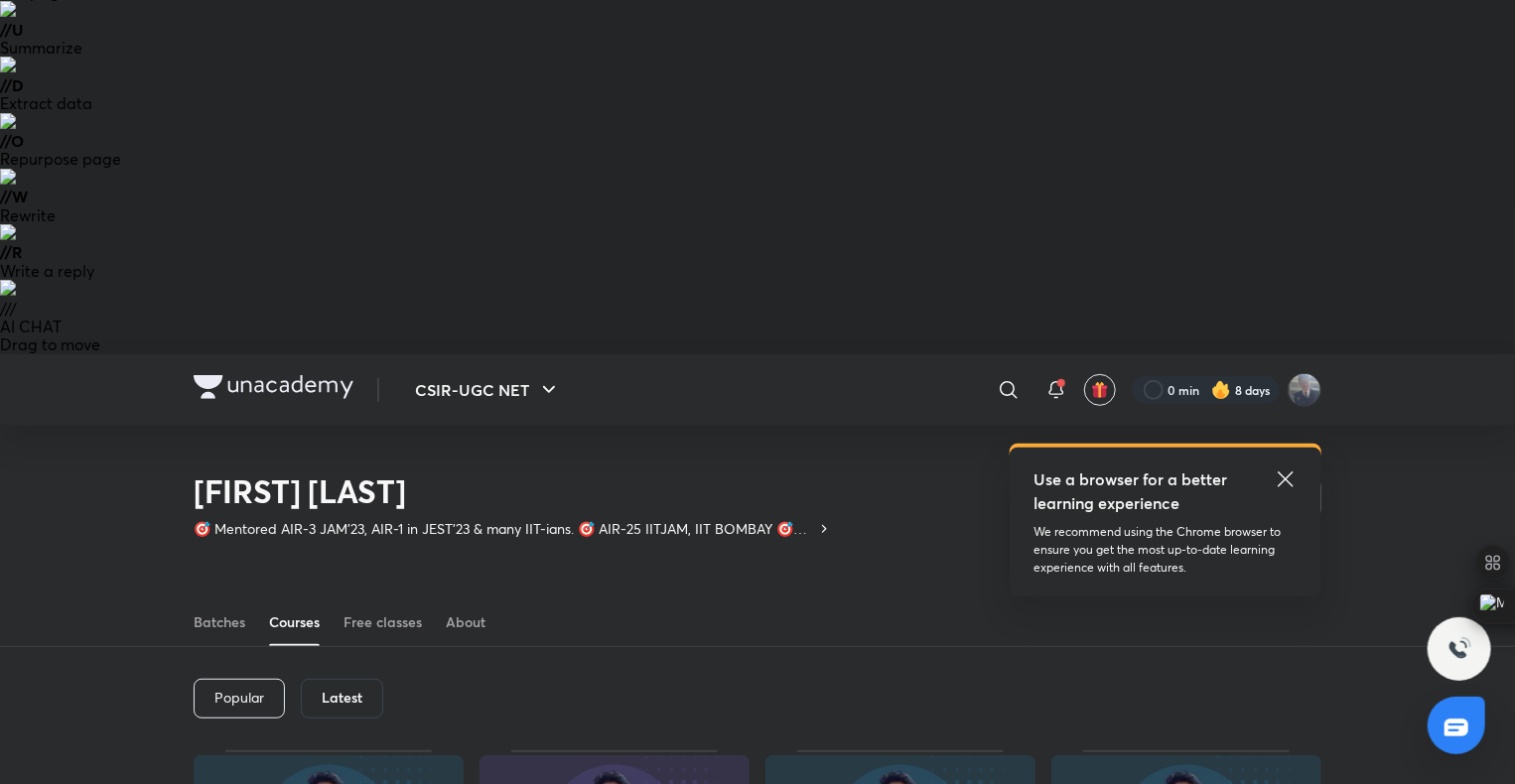 click on "Complete Course on Nuclear and Particle Physics 2025-26 || CSIR-NET & GATE" at bounding box center (615, 1328) 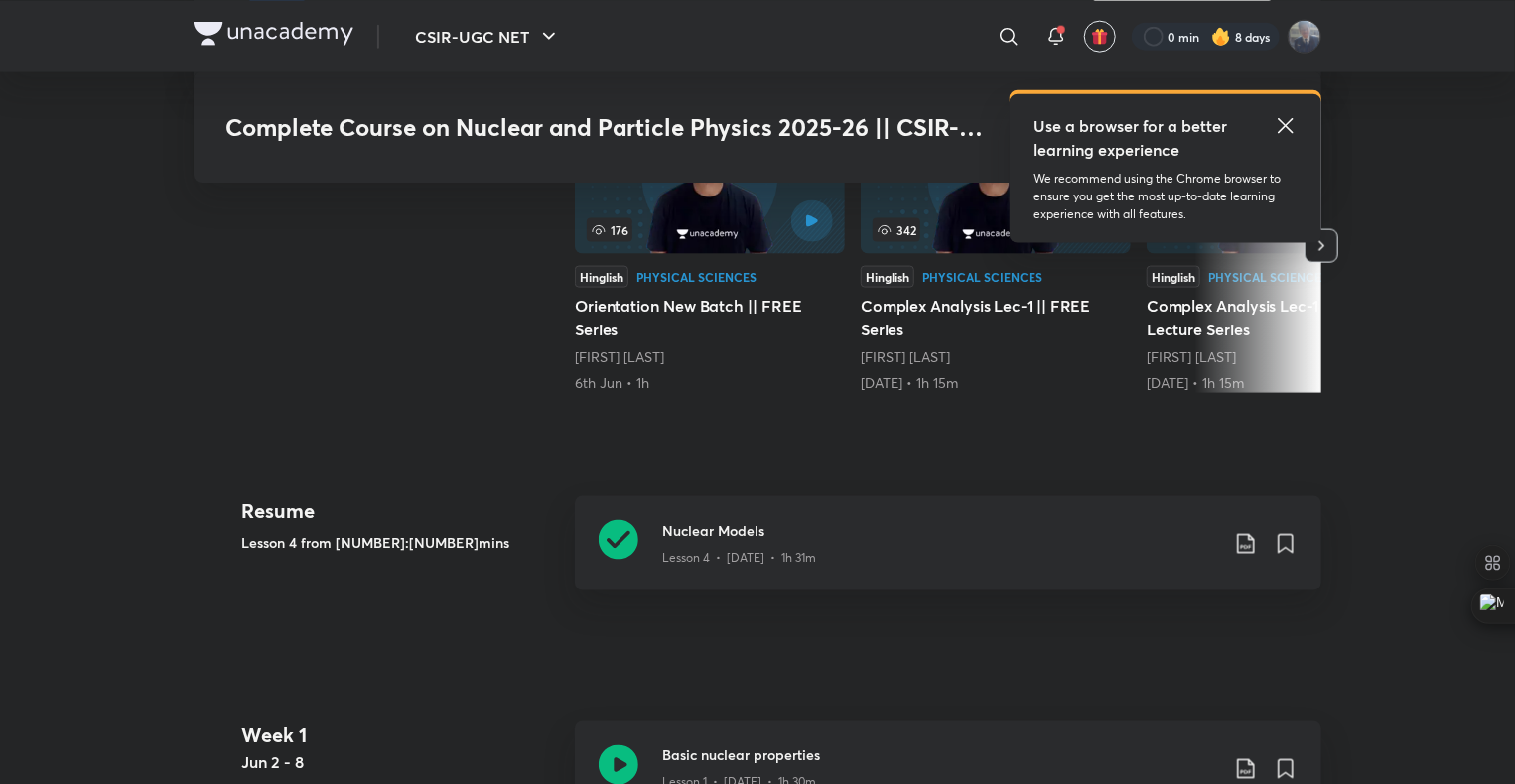 scroll, scrollTop: 1328, scrollLeft: 0, axis: vertical 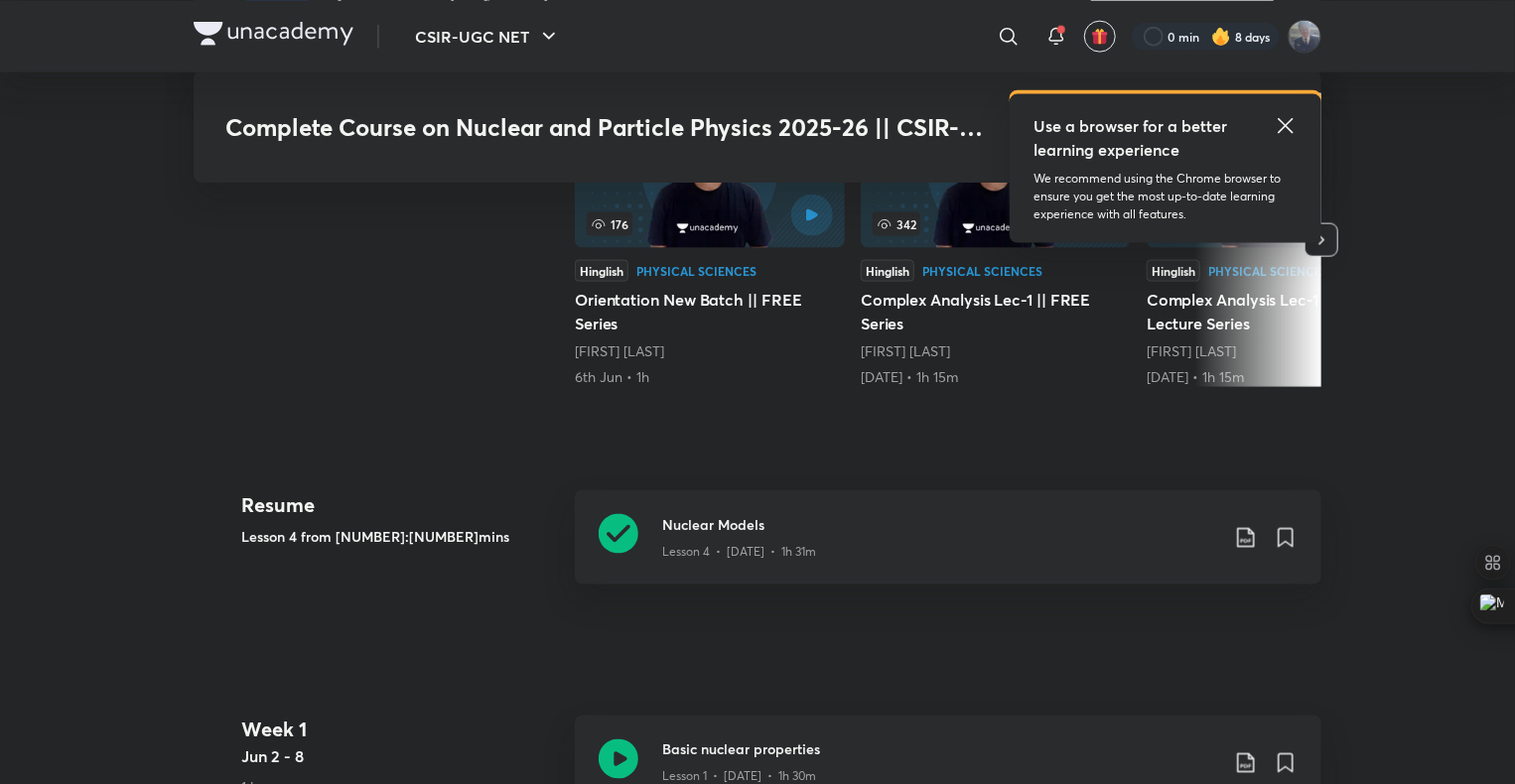 click 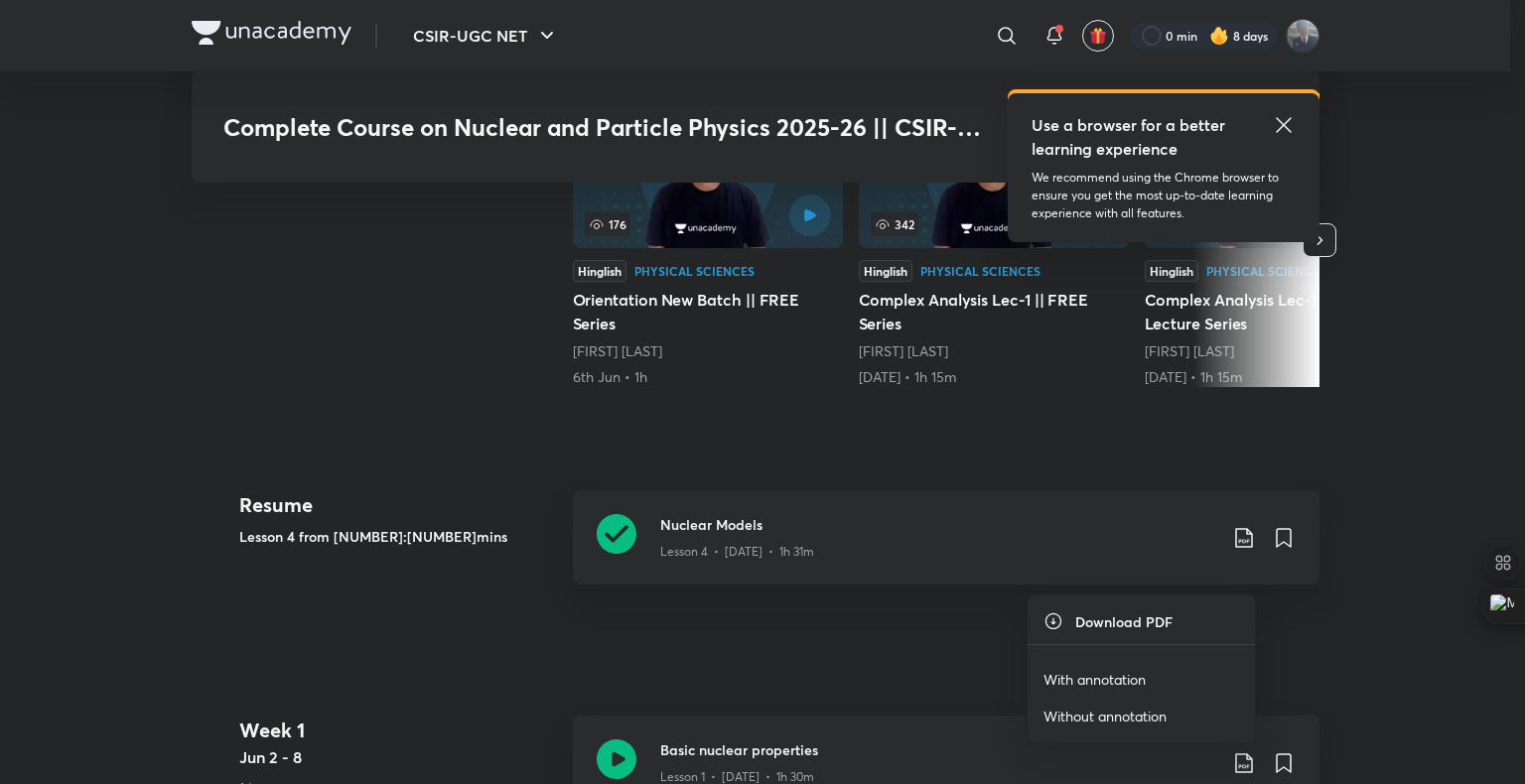 click on "With annotation" at bounding box center (1094, 679) 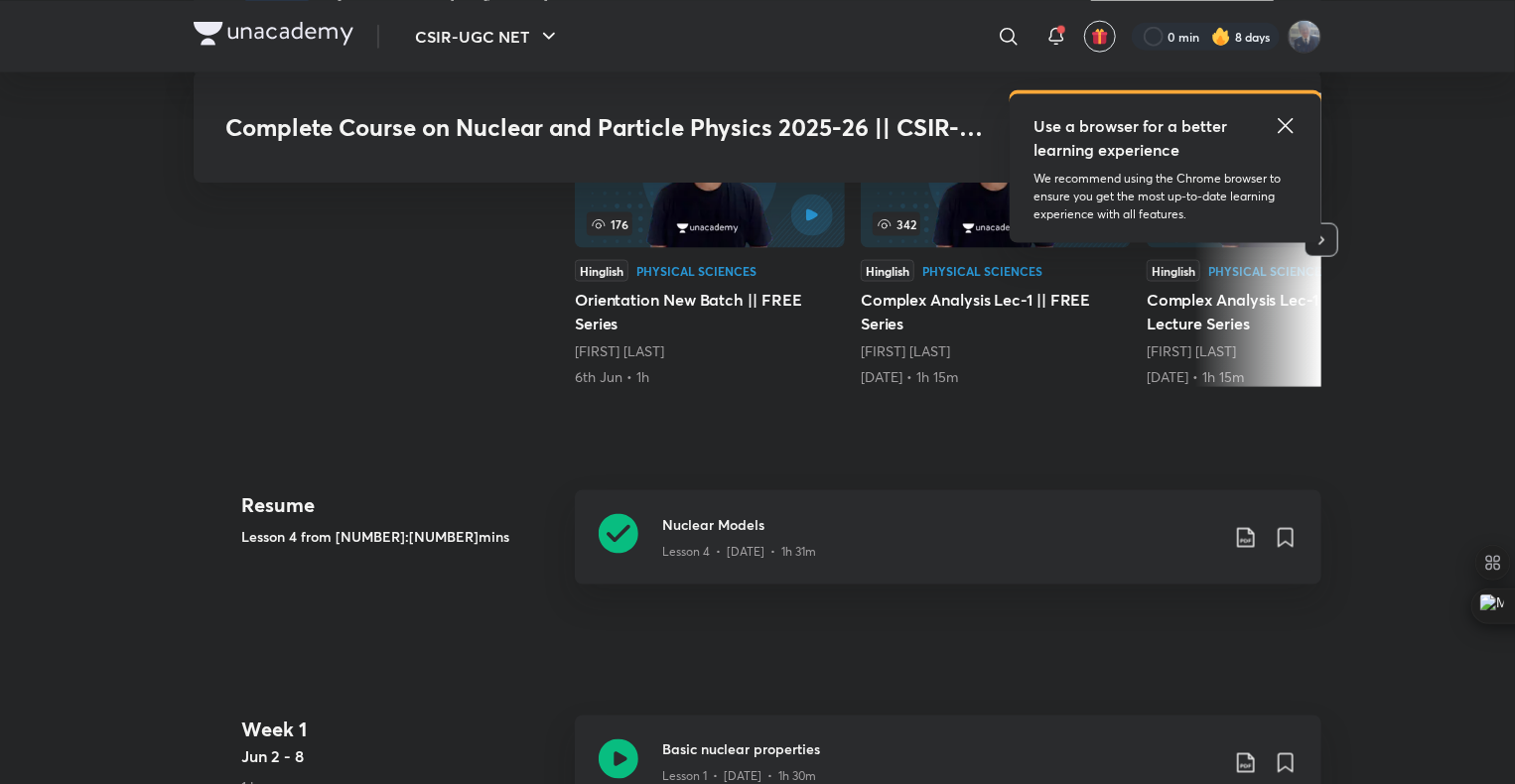click 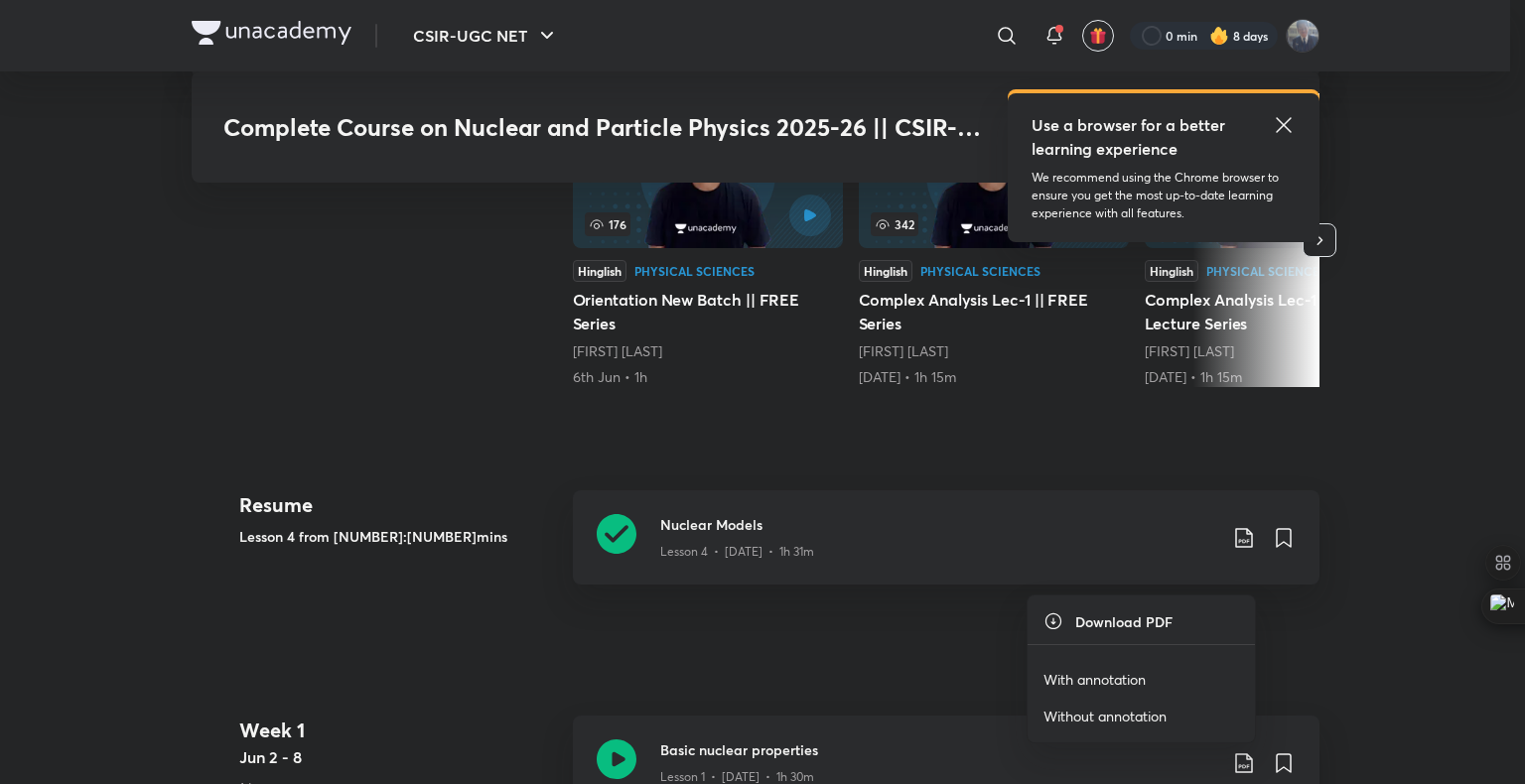 click on "With annotation" at bounding box center [1094, 679] 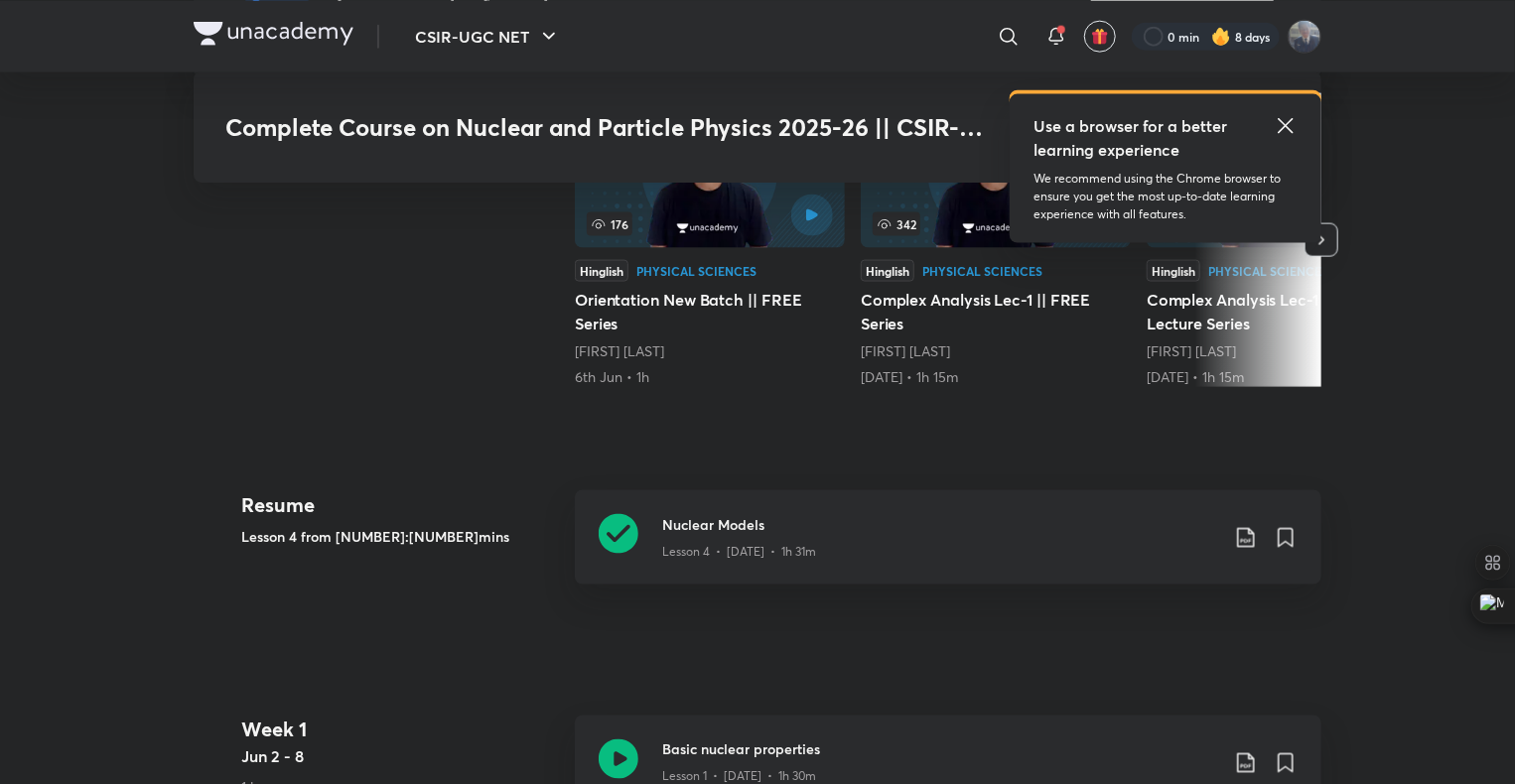 click 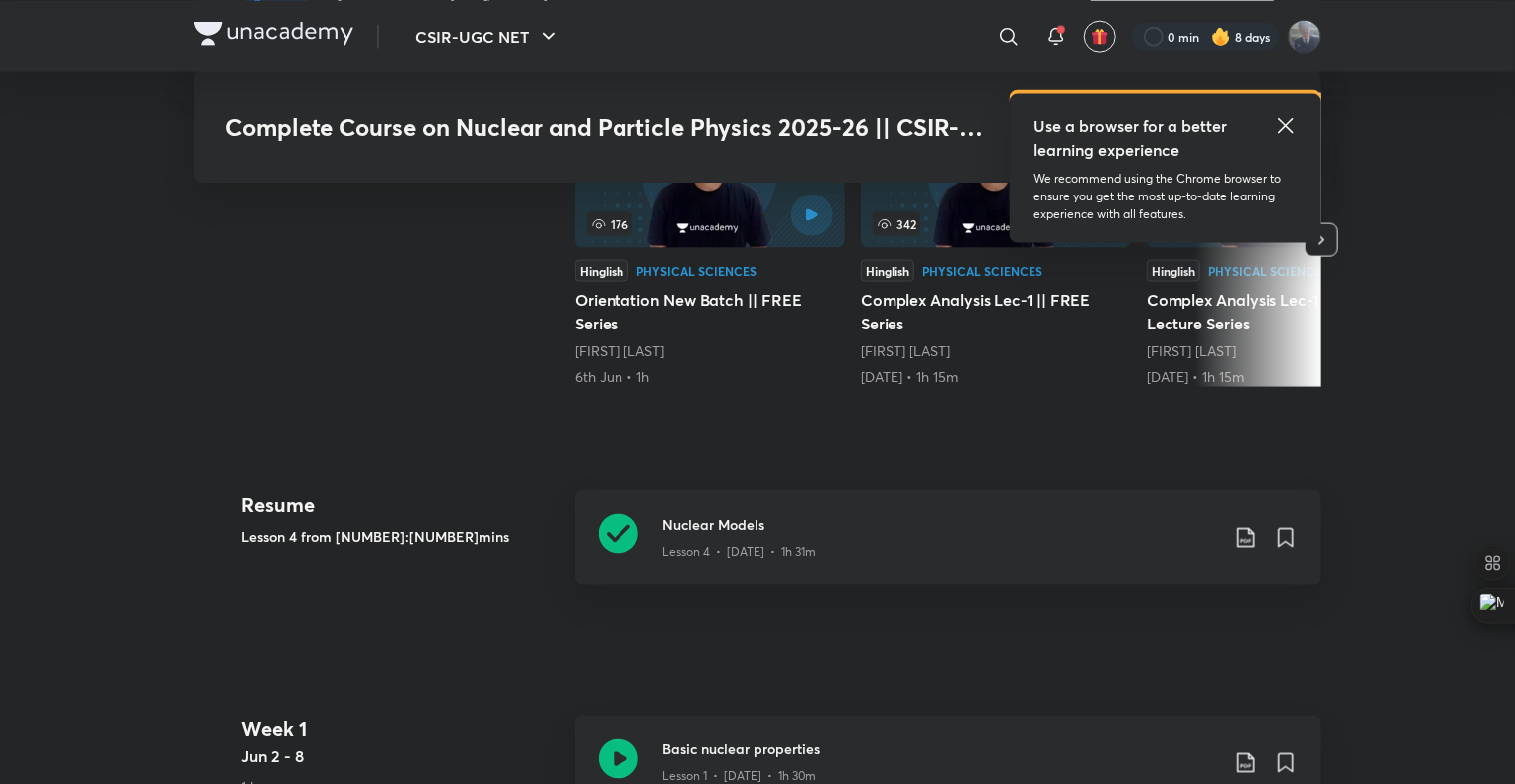 scroll, scrollTop: 0, scrollLeft: 0, axis: both 